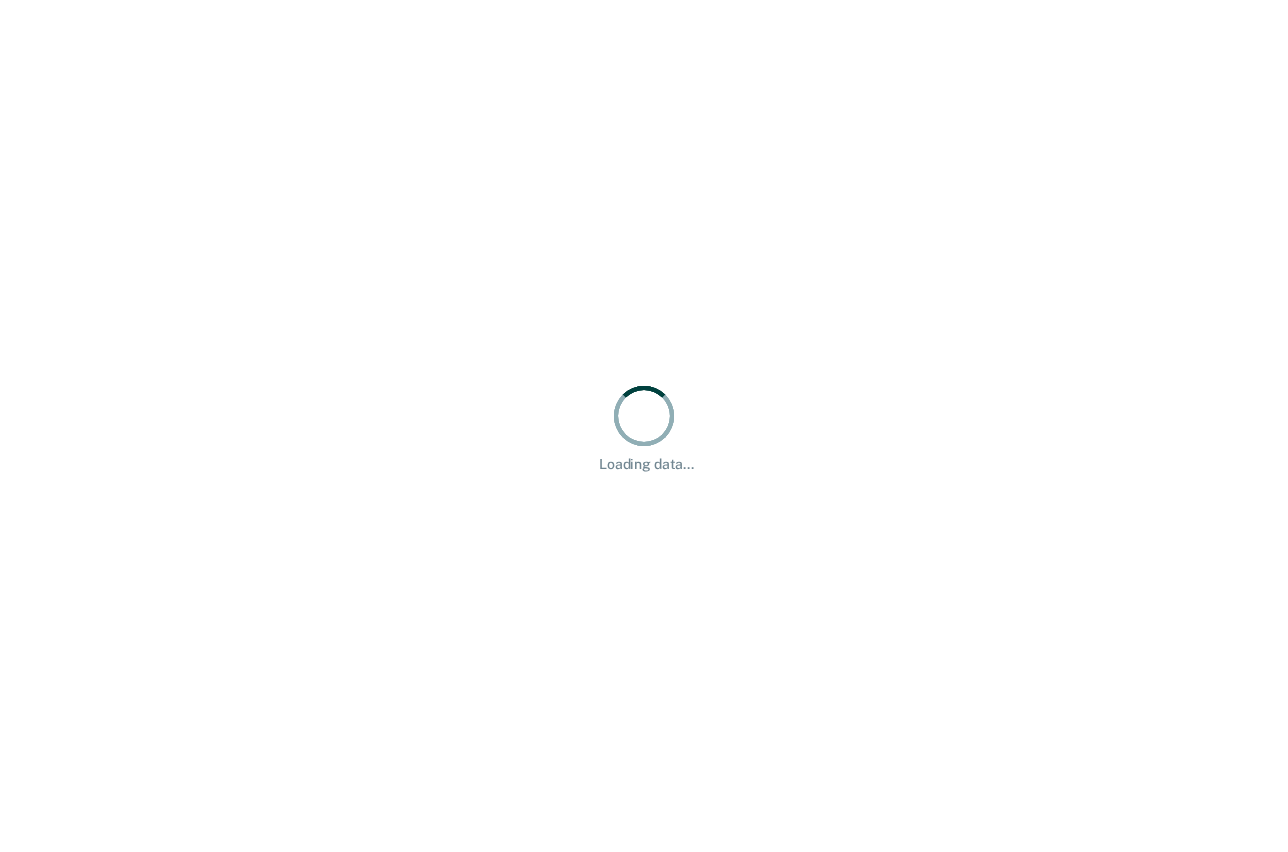 scroll, scrollTop: 0, scrollLeft: 0, axis: both 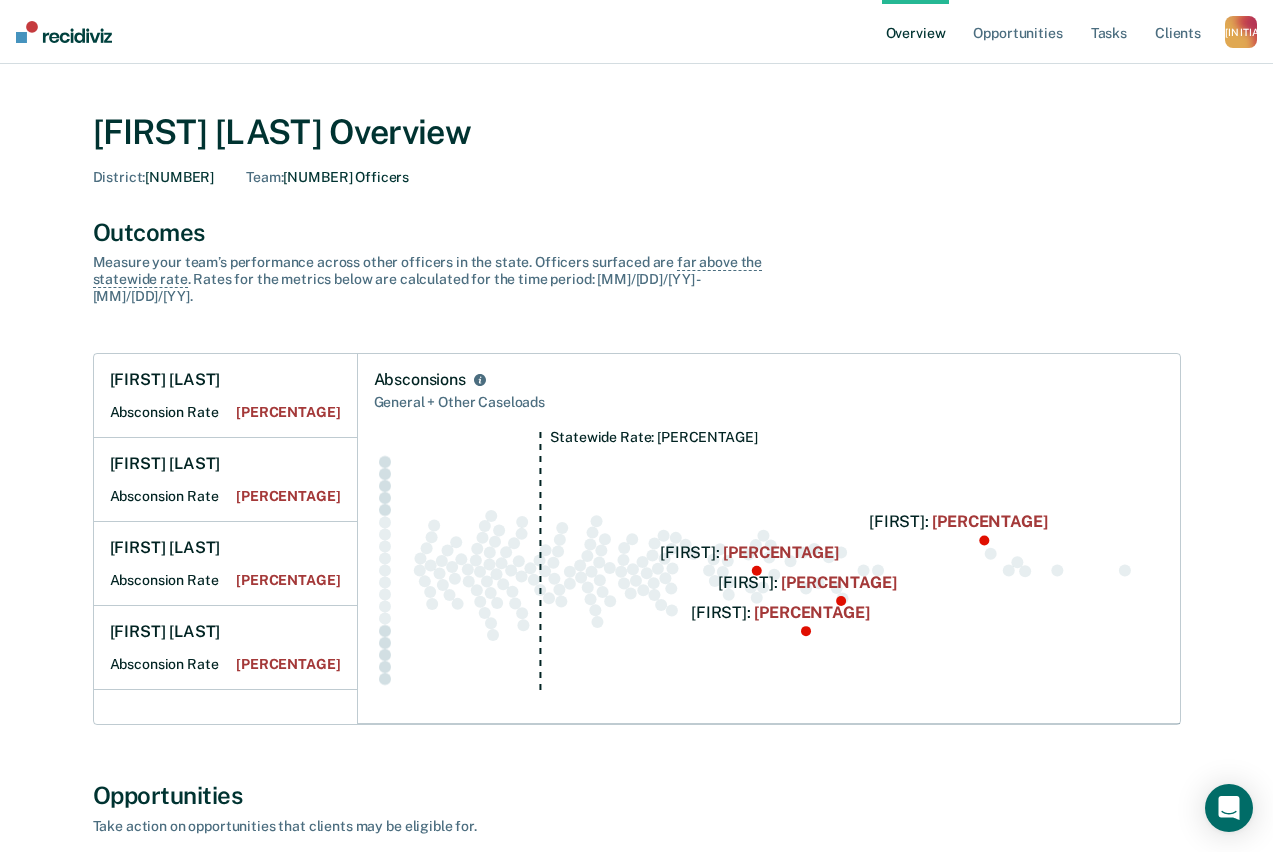click on "[INITIALS]" at bounding box center [1241, 32] 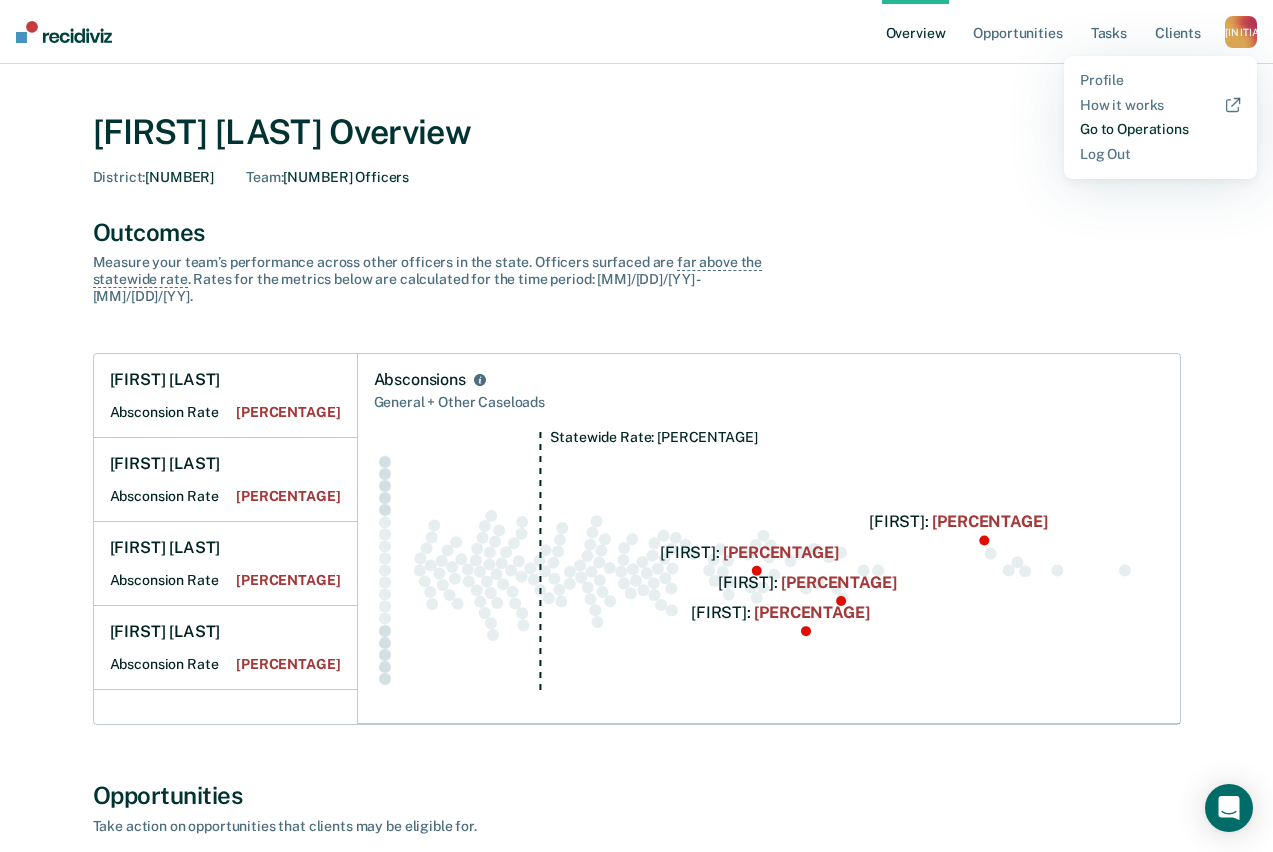 click on "Go to Operations" at bounding box center [1160, 129] 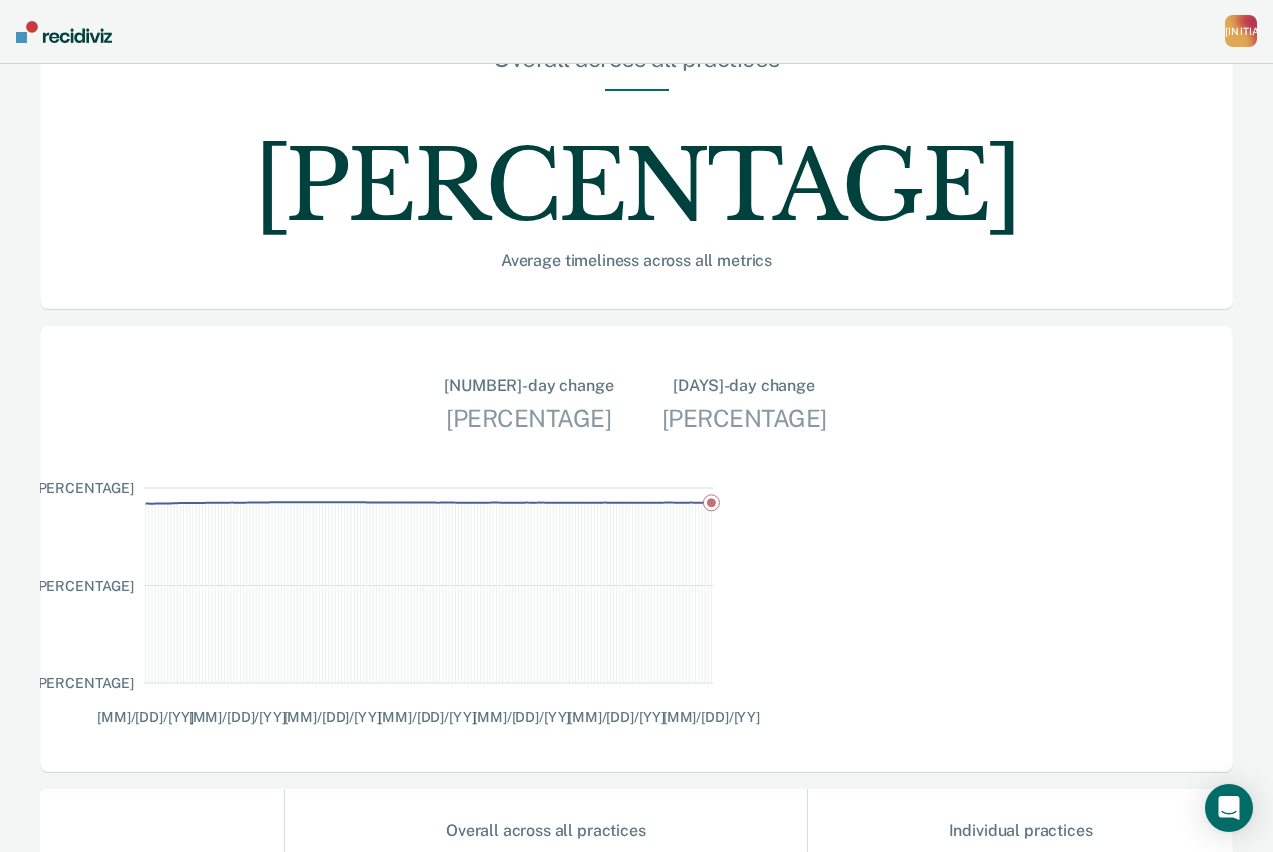 scroll, scrollTop: 400, scrollLeft: 0, axis: vertical 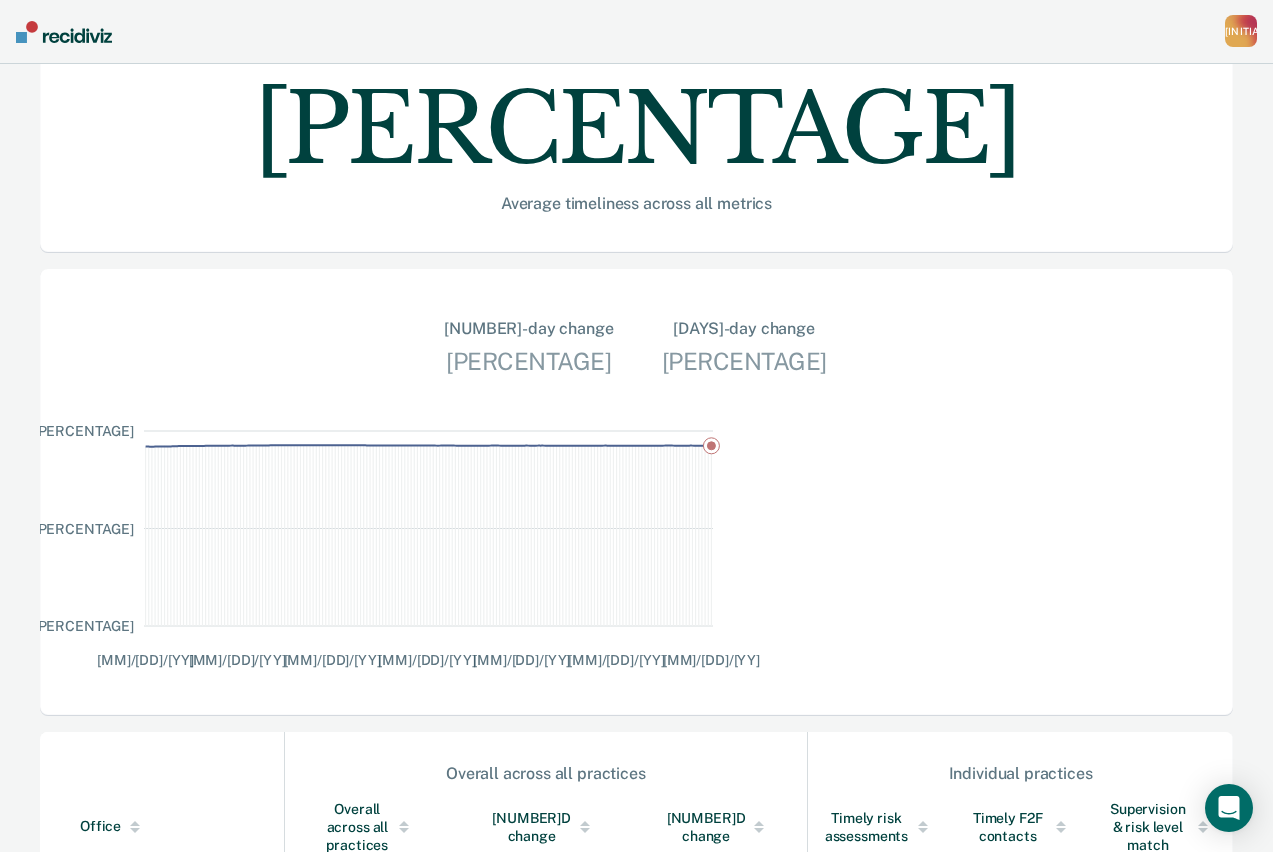 click on "District Office [NUMBER], [CITY]" at bounding box center (162, 907) 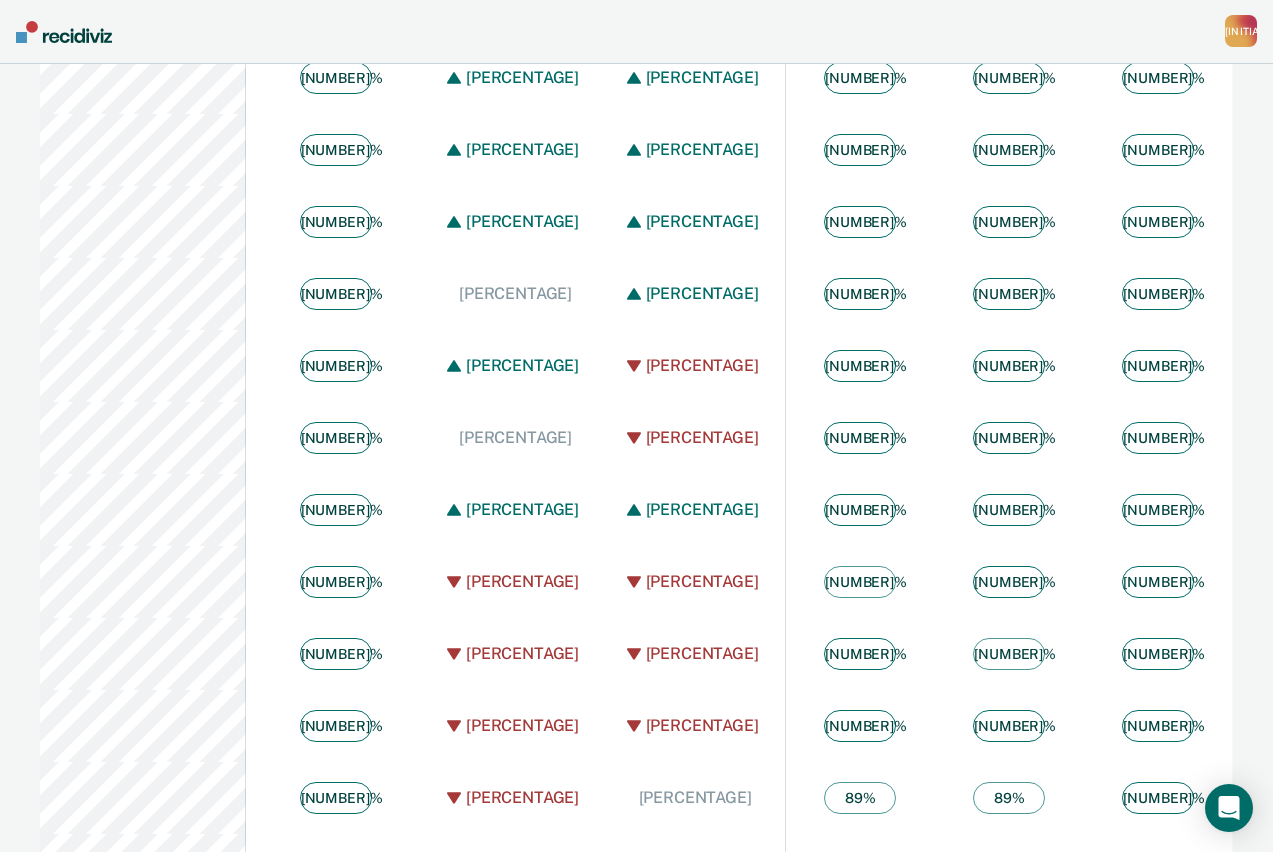 scroll, scrollTop: 1363, scrollLeft: 0, axis: vertical 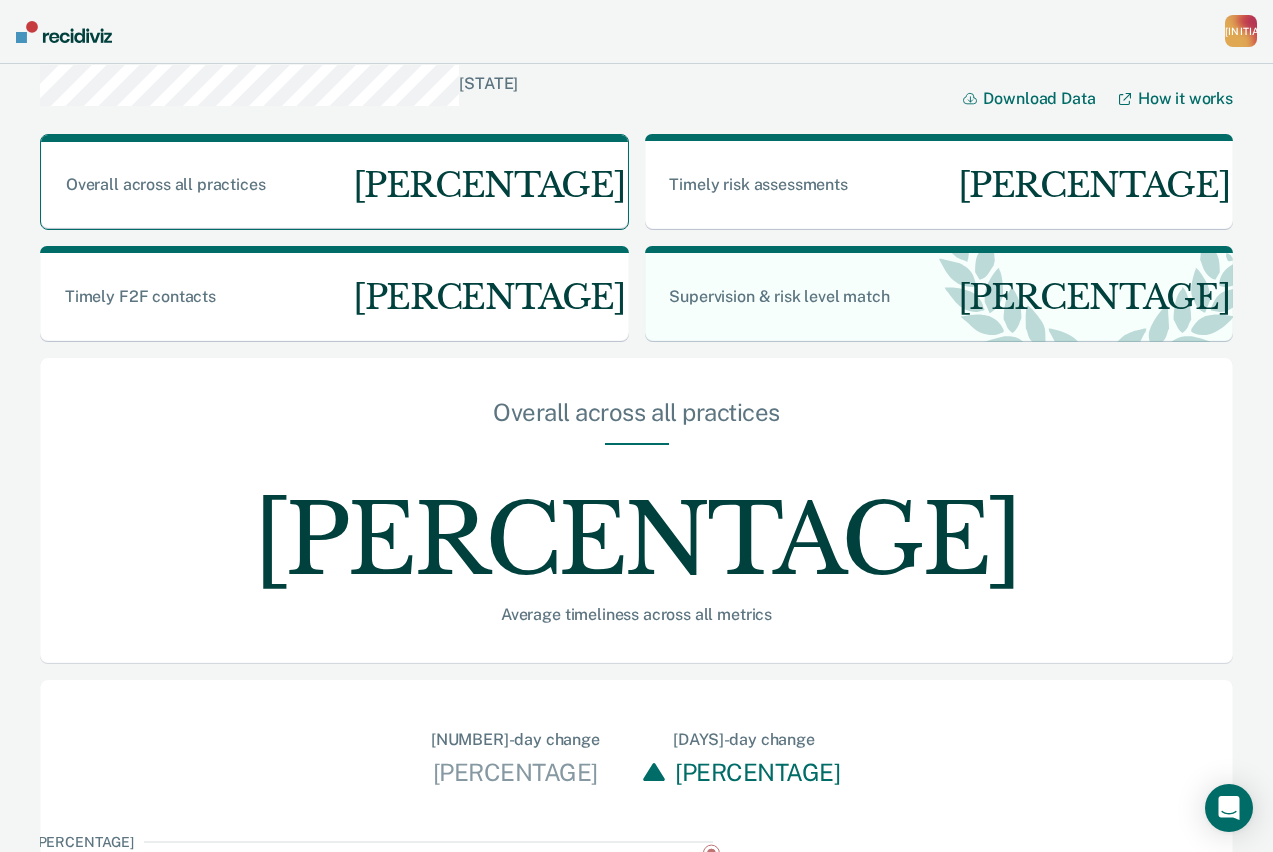 click on "[INITIALS]" at bounding box center (1241, 31) 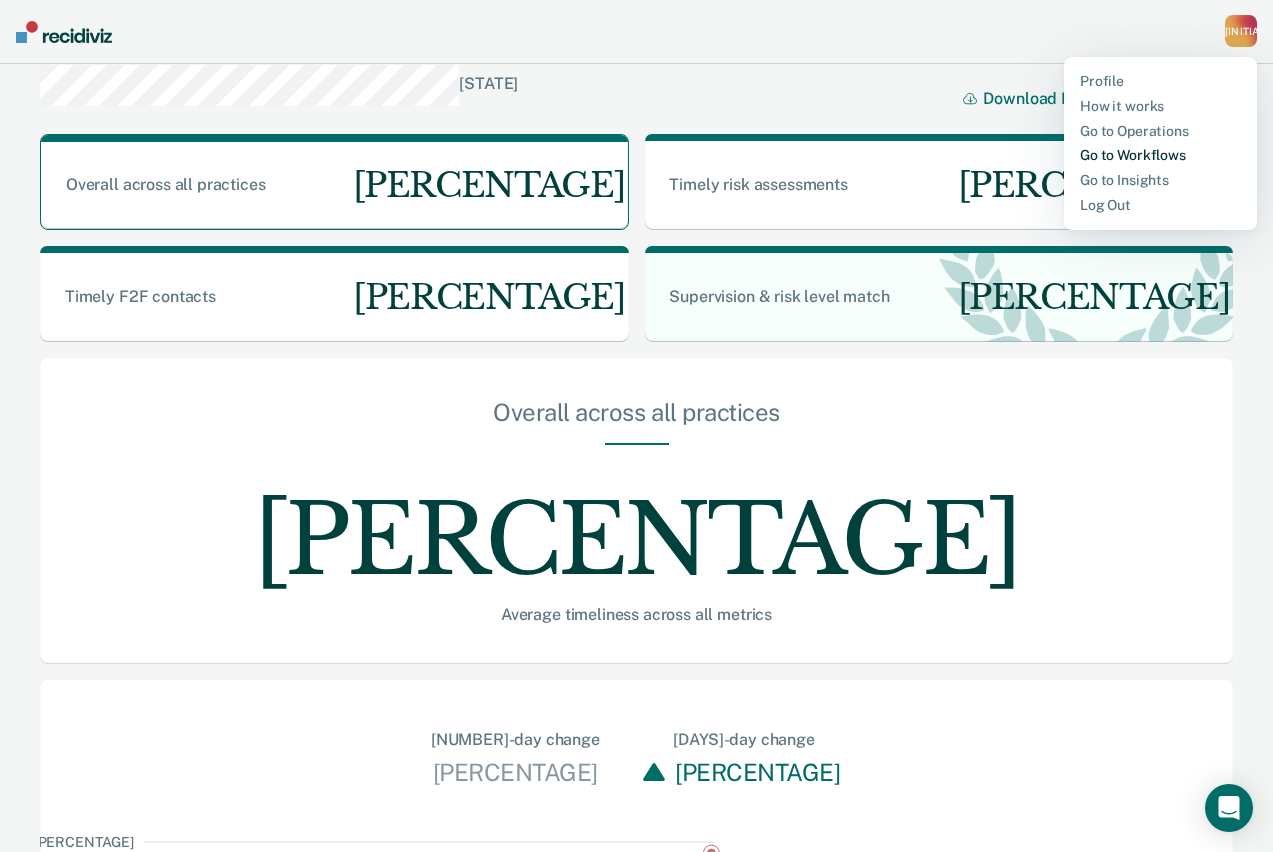 click on "Go to Workflows" at bounding box center (1160, 155) 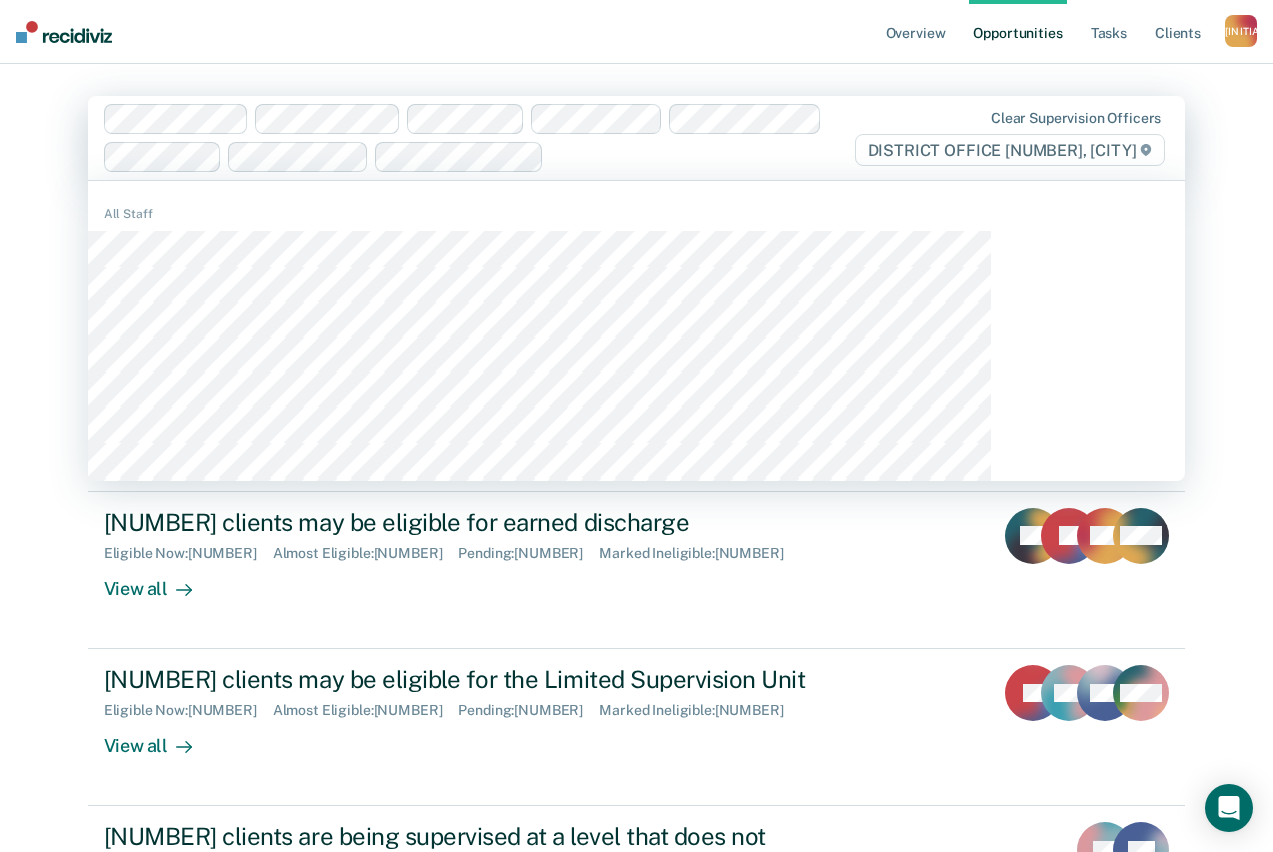 click at bounding box center [477, 138] 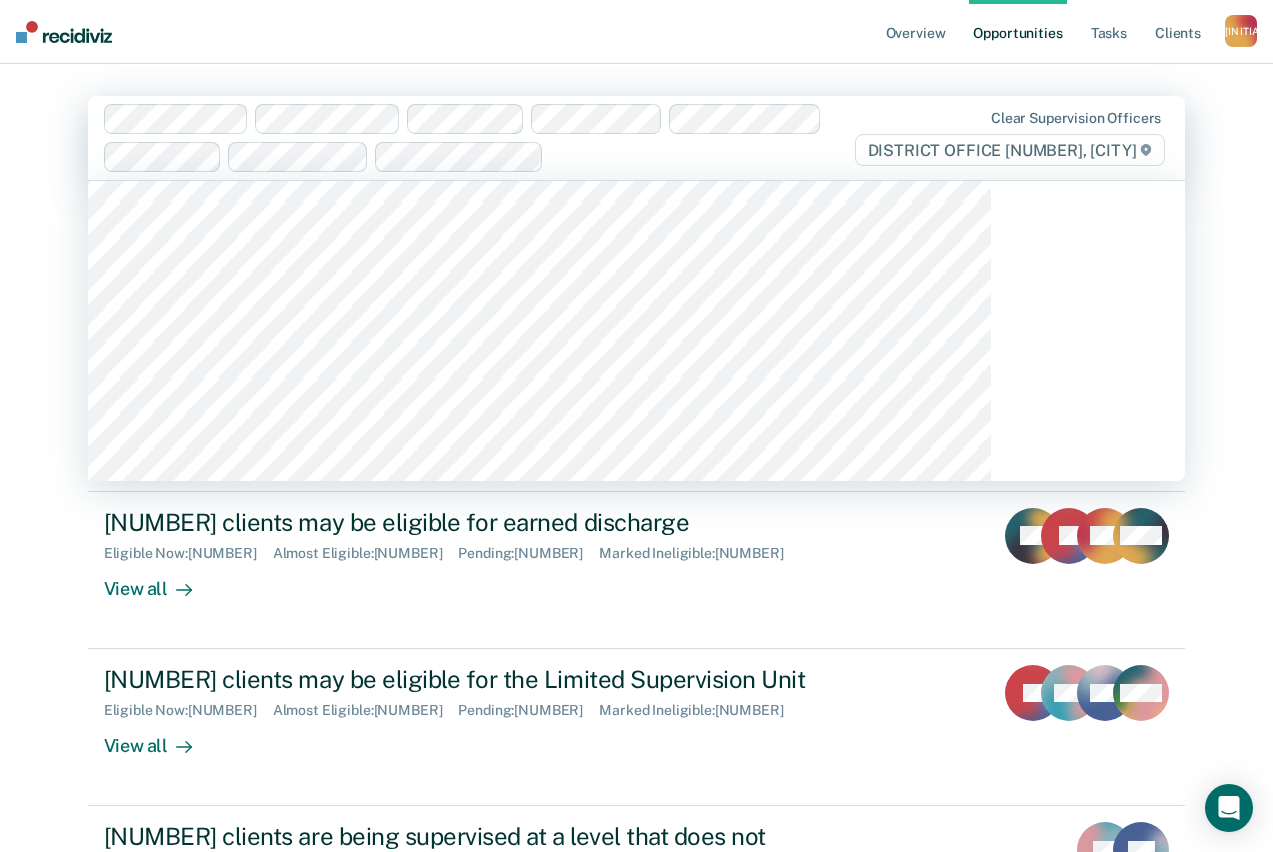 scroll, scrollTop: 0, scrollLeft: 0, axis: both 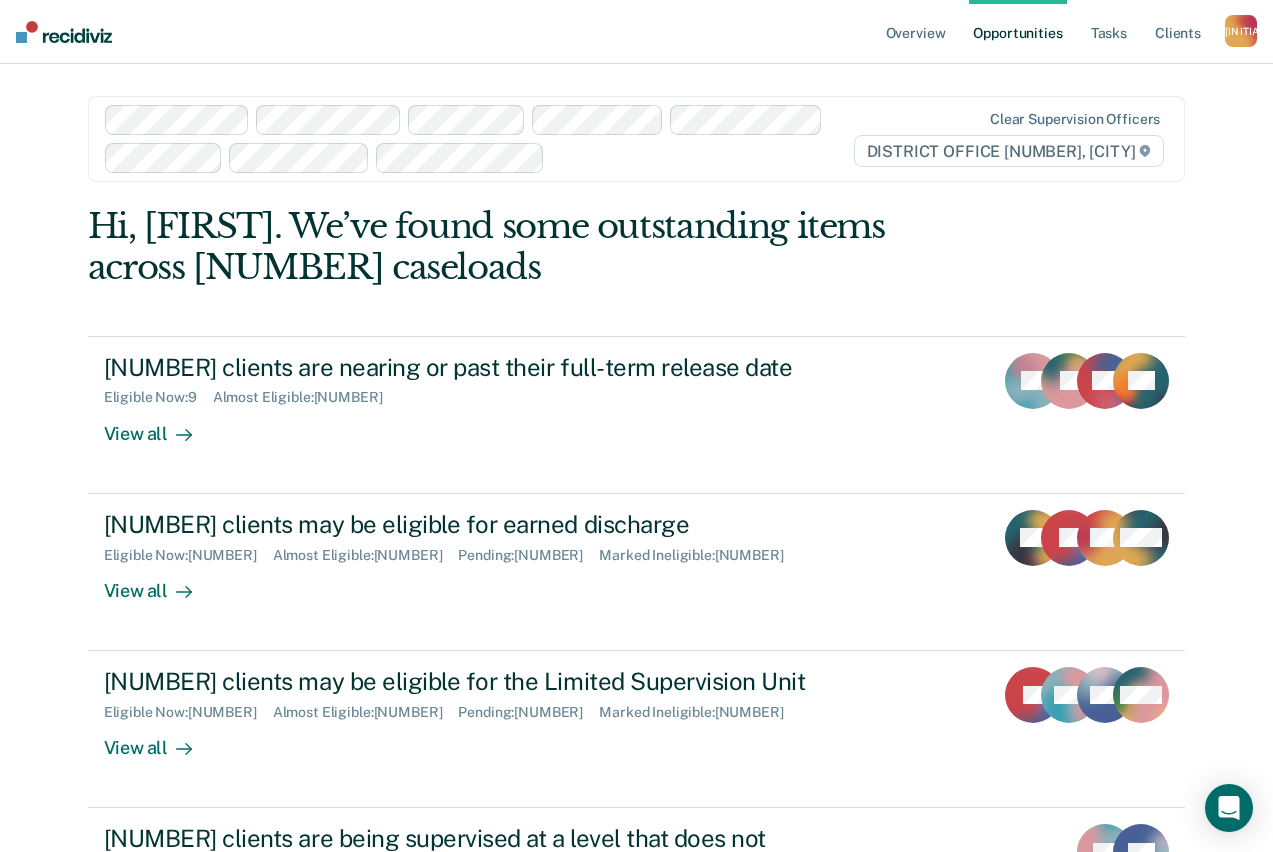 drag, startPoint x: 1170, startPoint y: 152, endPoint x: 1153, endPoint y: 161, distance: 19.235384 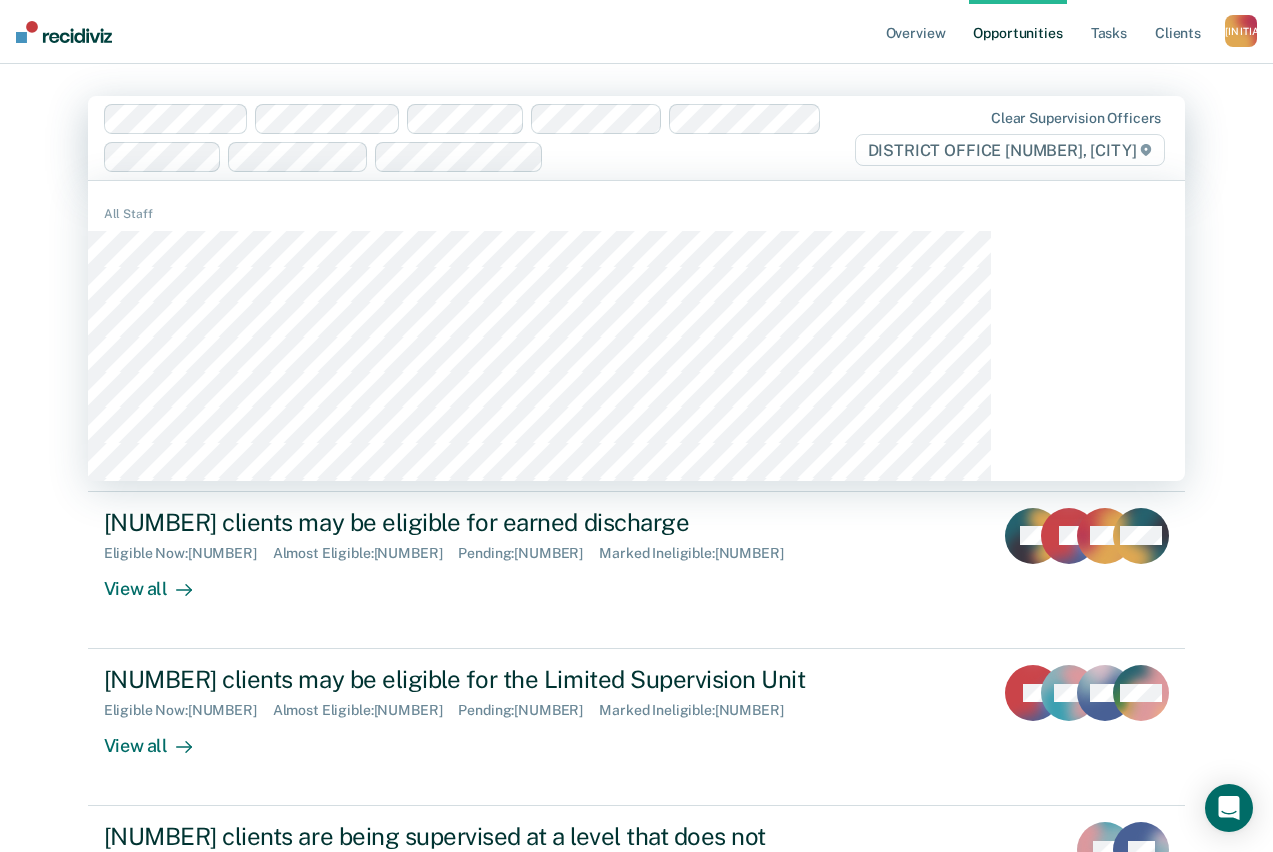 click at bounding box center (700, 156) 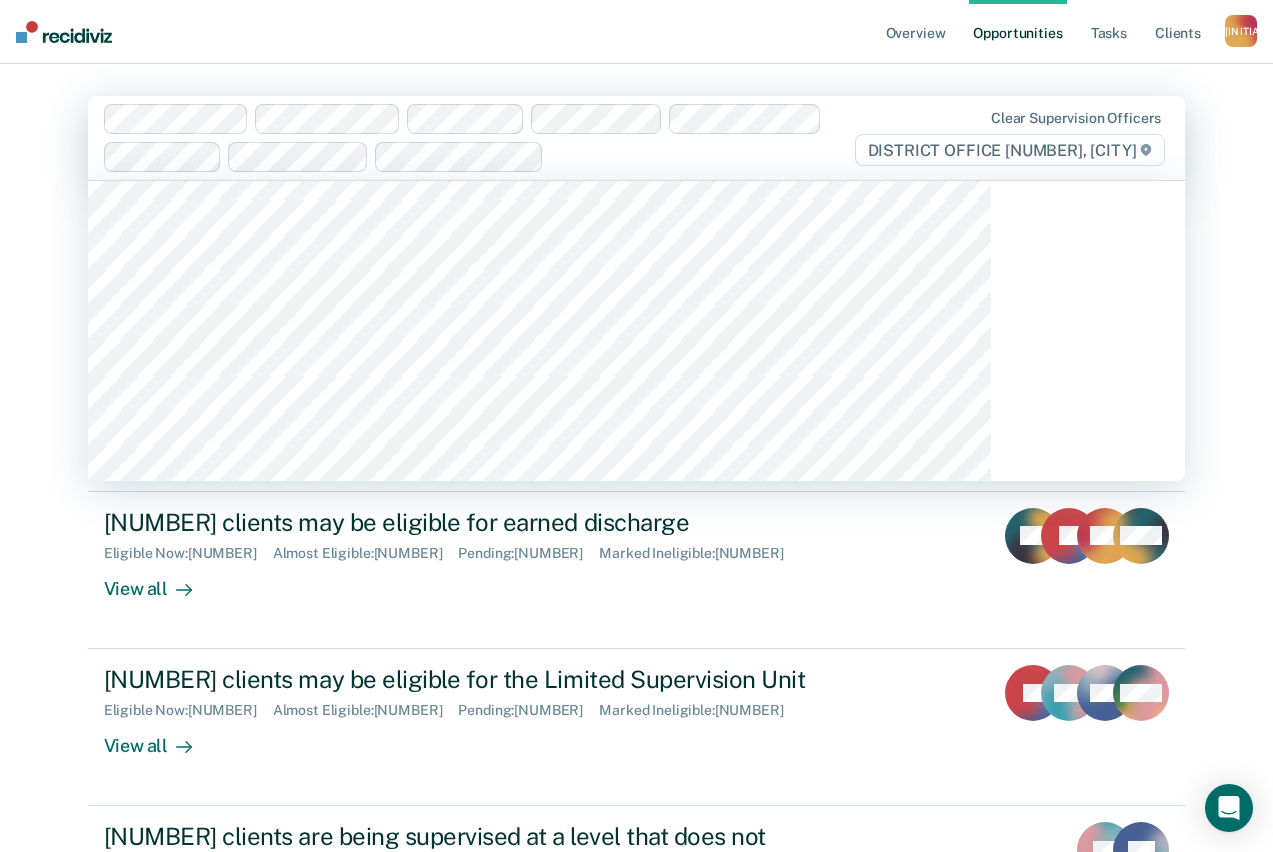 scroll, scrollTop: 0, scrollLeft: 0, axis: both 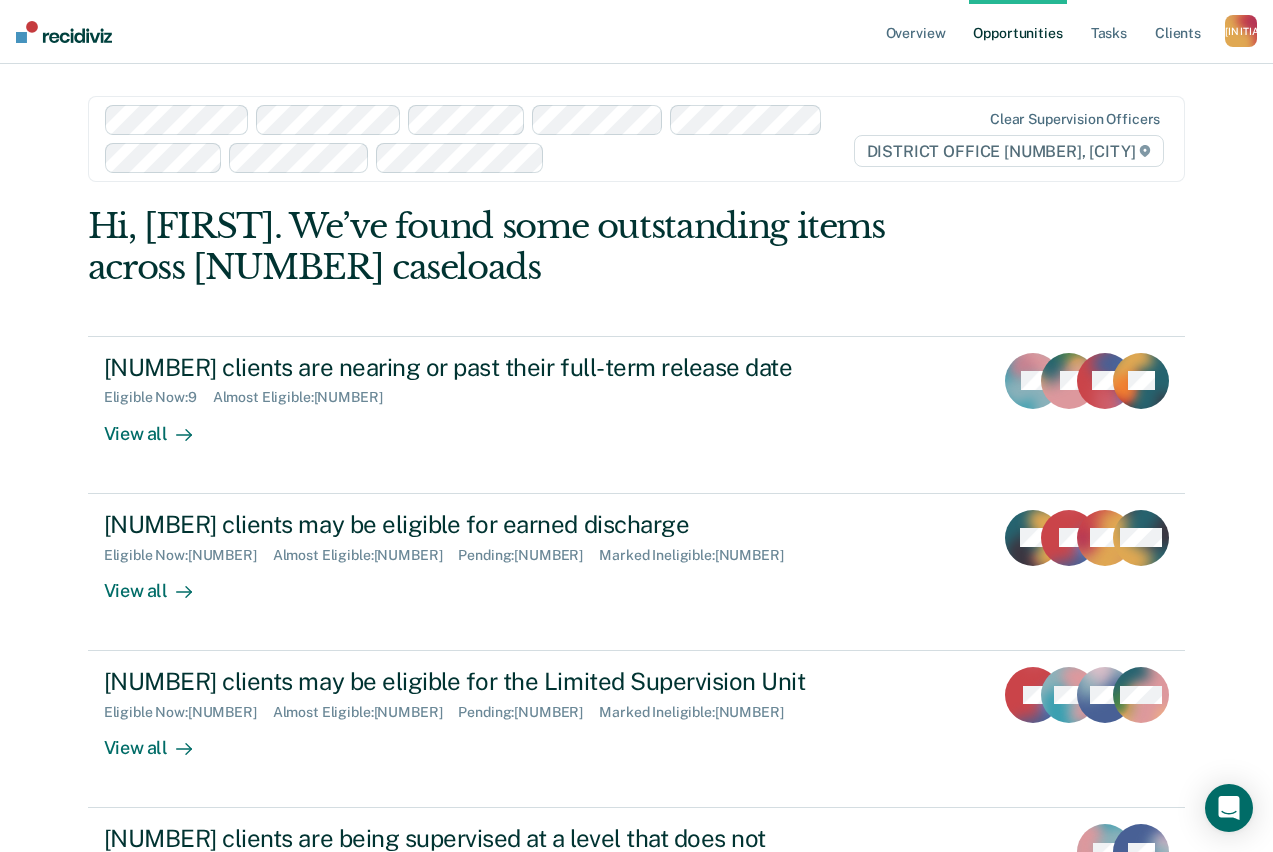 click on "supervision officers [STATE_CODE] [CITY] Hi, [FIRST]. We’ve found some outstanding items across [NUMBER] caseloads [NUMBER] clients are nearing or past their full-term release date Eligible Now : [NUMBER] Almost Eligible : [NUMBER] View all [INITIALS] [INITIALS] [INITIALS] + [NUMBER] [NUMBER] clients may be eligible for earned discharge Eligible Now : [NUMBER] Almost Eligible : [NUMBER] Pending : [NUMBER] Marked Ineligible : [NUMBER] View all [INITIALS] [INITIALS] [INITIALS] + [NUMBER] [NUMBER] clients may be eligible for the Limited Supervision Unit Eligible Now : [NUMBER] Almost Eligible : [NUMBER] Pending : [NUMBER] Marked Ineligible : [NUMBER] View all [INITIALS] [INITIALS] [INITIALS] + [NUMBER] [NUMBER] clients are being supervised at a level that does not match their latest risk score Eligible Now : [NUMBER] View all [INITIALS] [INITIALS]" at bounding box center [636, 537] 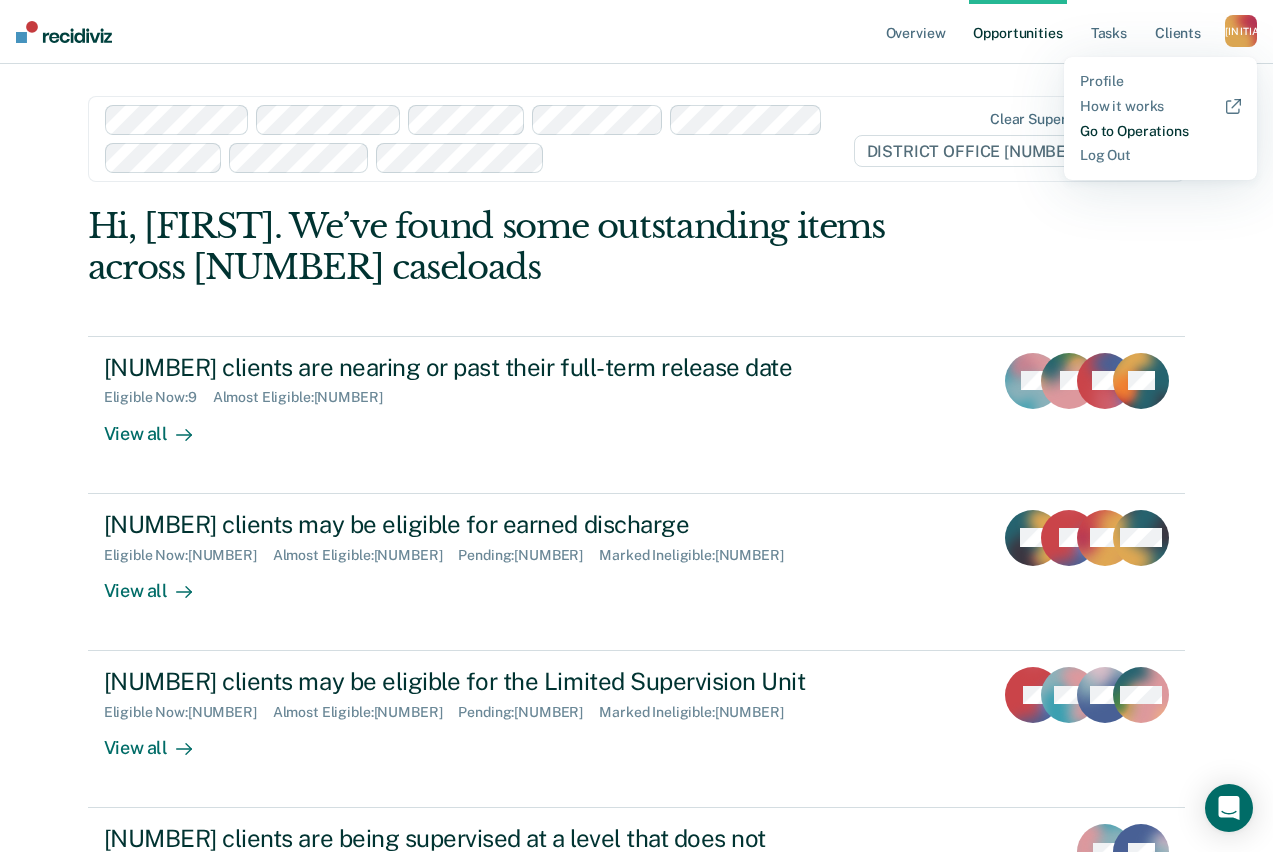 click on "Go to Operations" at bounding box center (1160, 131) 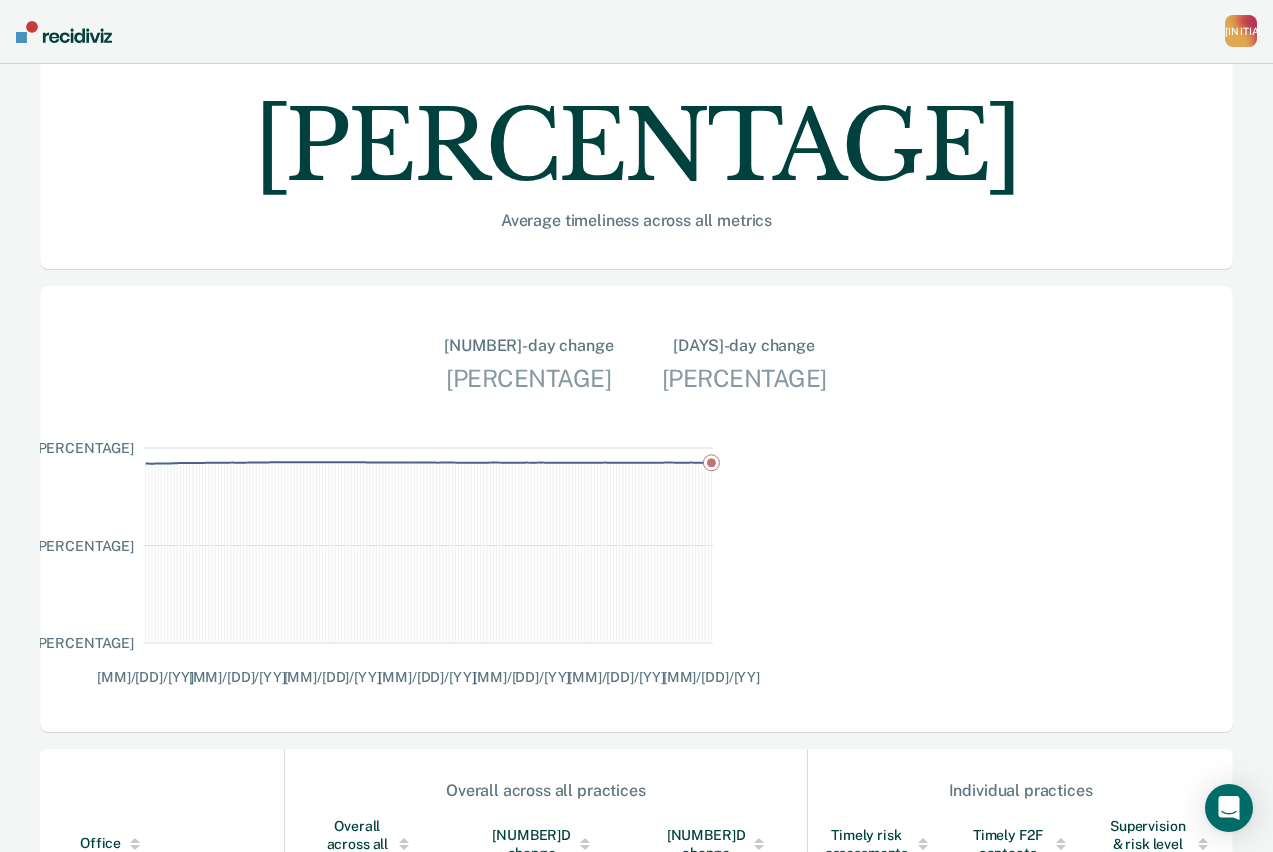 scroll, scrollTop: 566, scrollLeft: 0, axis: vertical 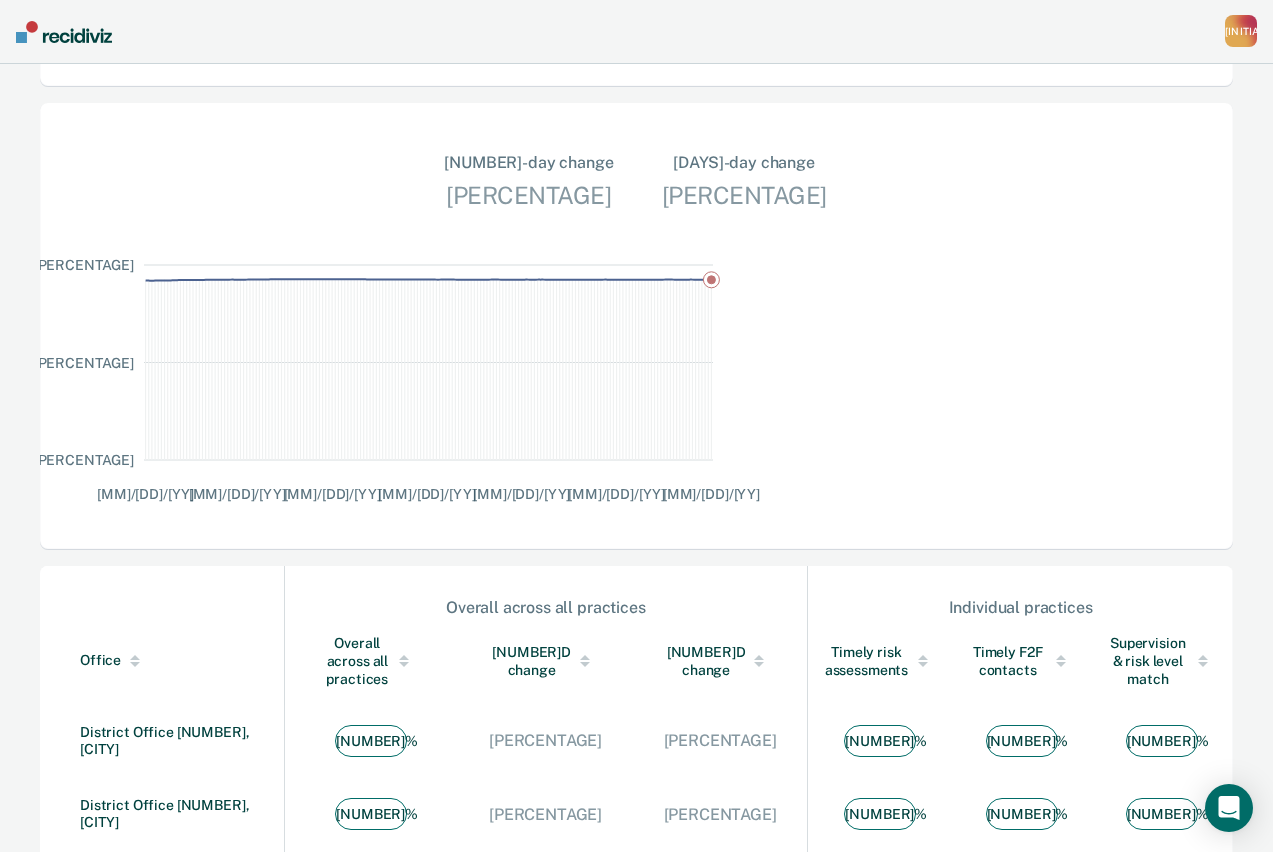 click on "District Office [NUMBER], [CITY]" at bounding box center [162, 741] 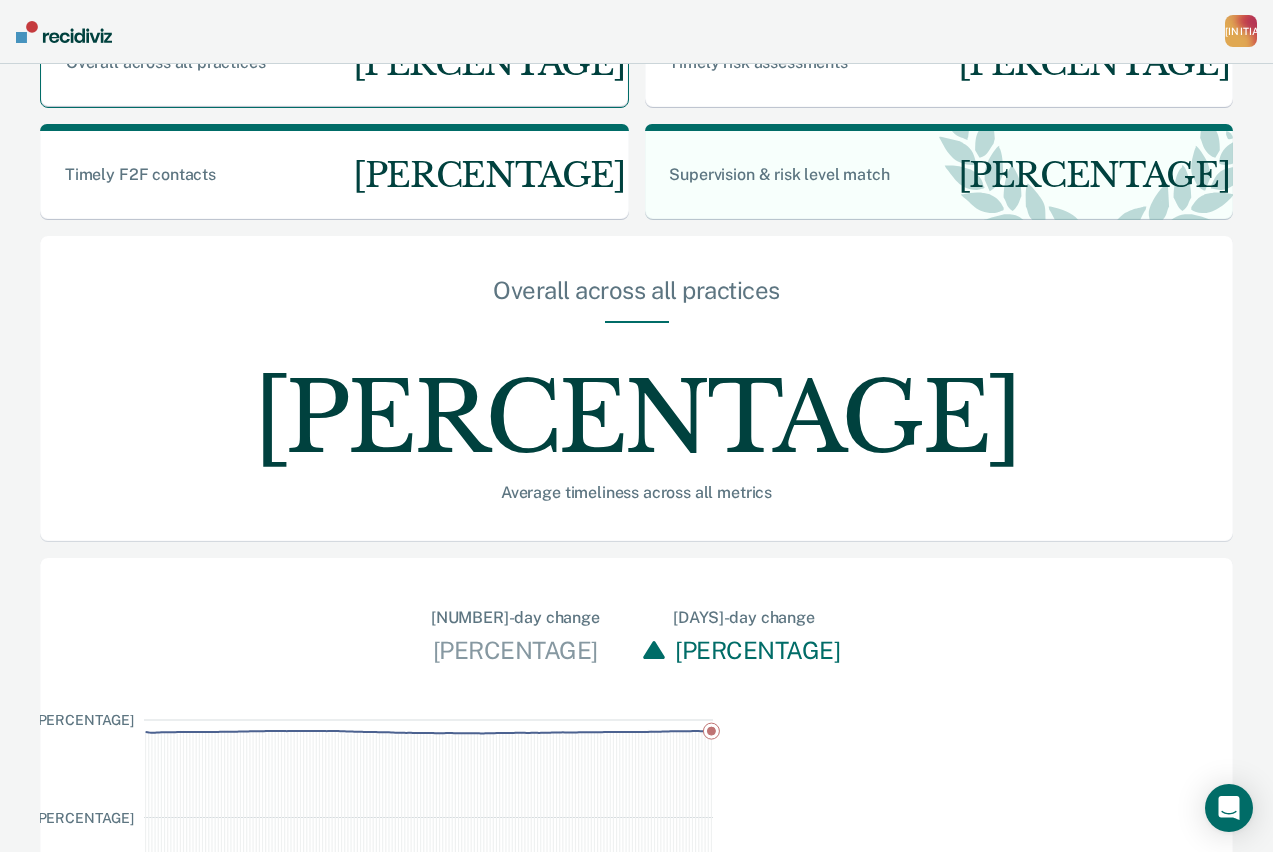 scroll, scrollTop: 63, scrollLeft: 0, axis: vertical 